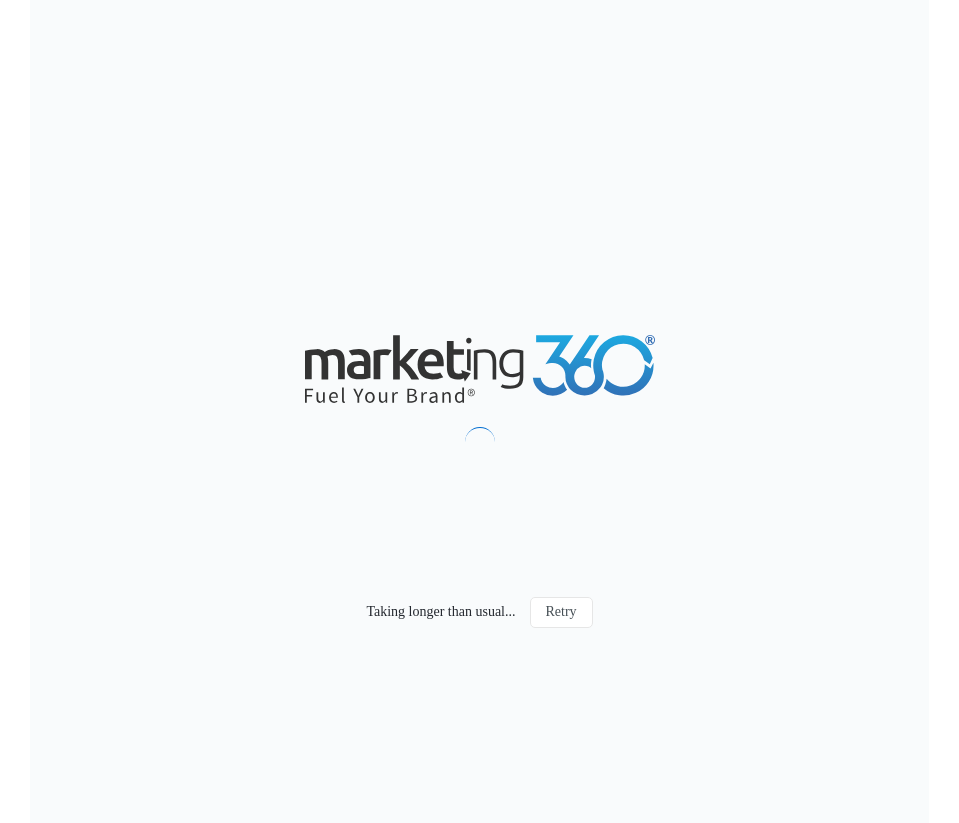 scroll, scrollTop: 0, scrollLeft: 0, axis: both 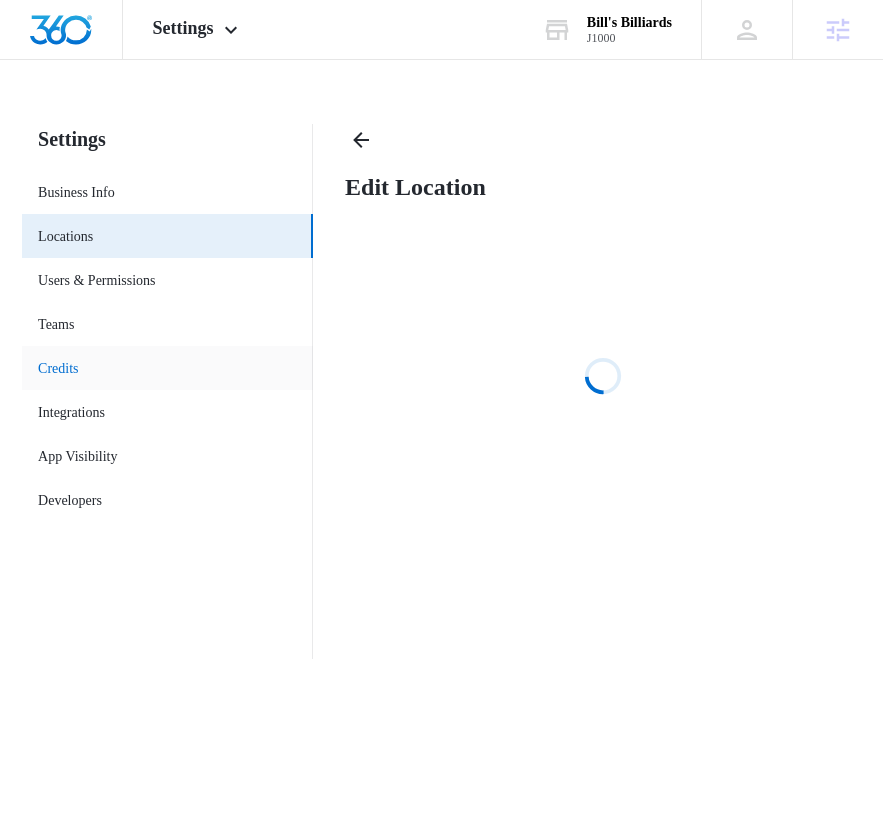 select on "Oregon" 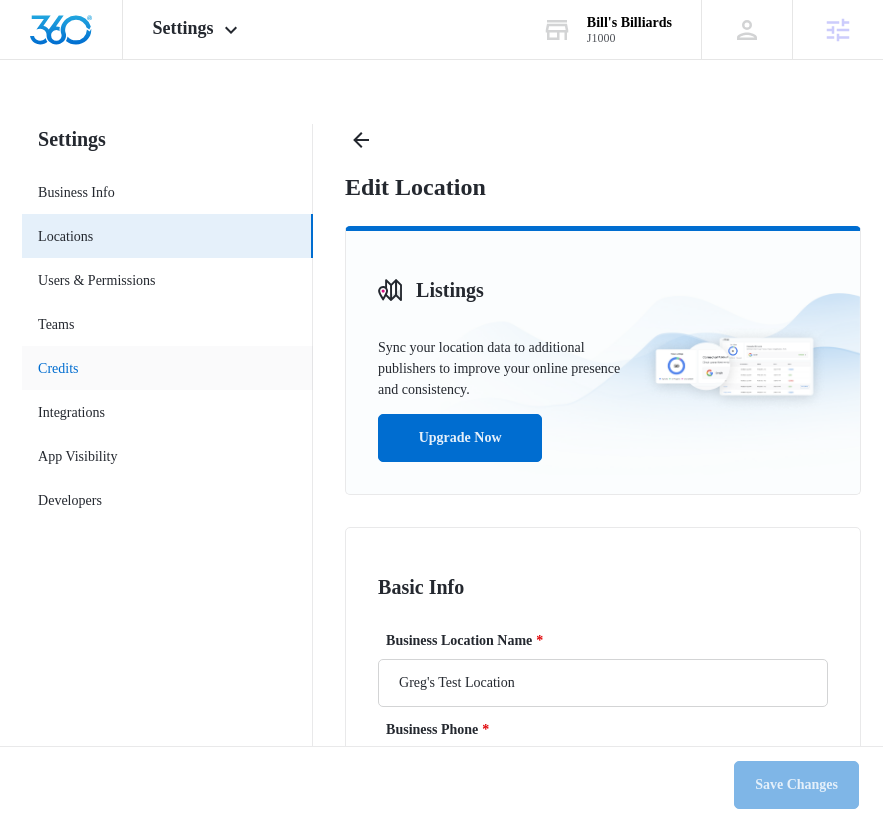 click on "Credits" at bounding box center [58, 368] 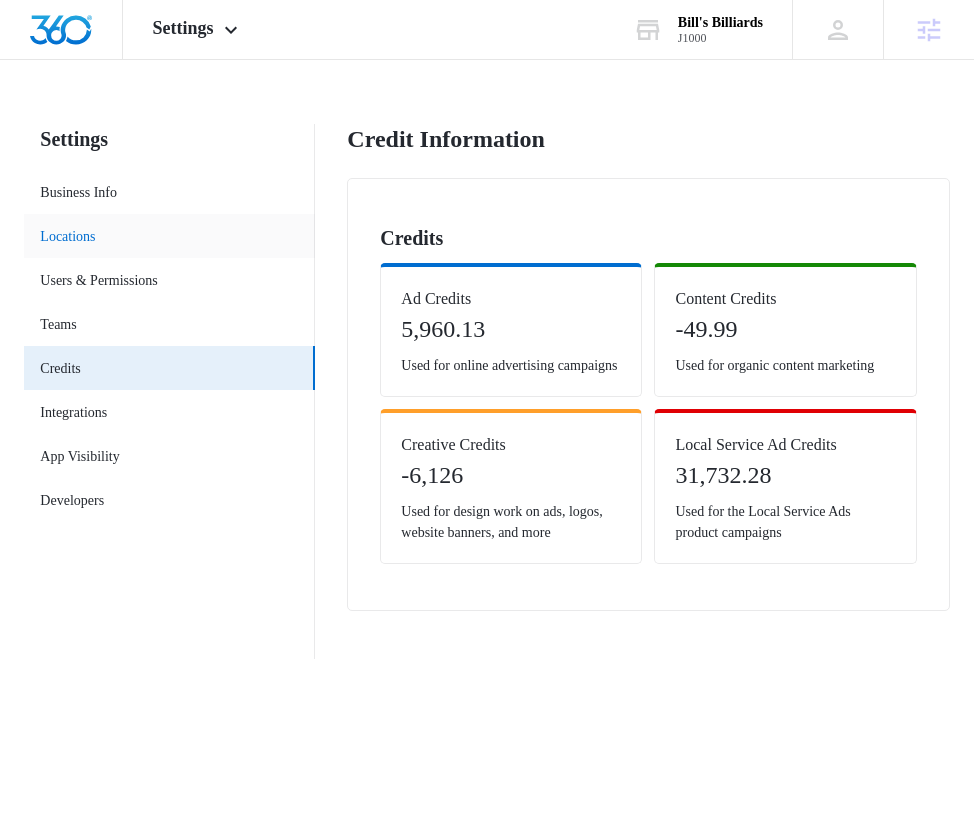 click on "Locations" at bounding box center [67, 236] 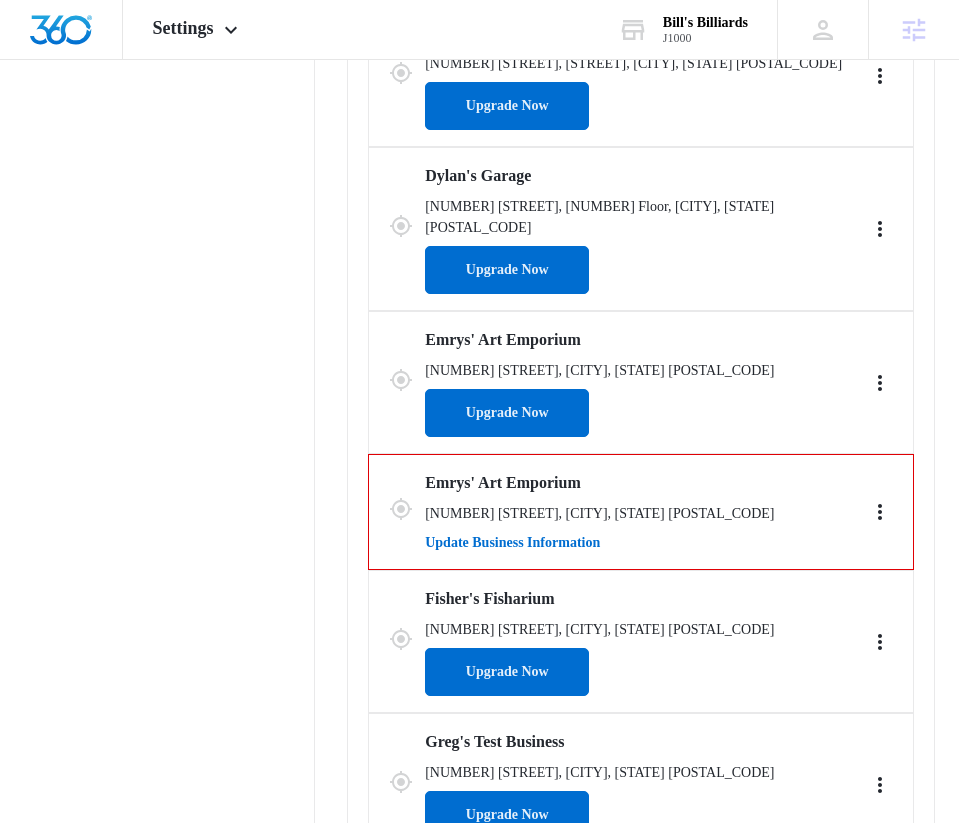 scroll, scrollTop: 3954, scrollLeft: 0, axis: vertical 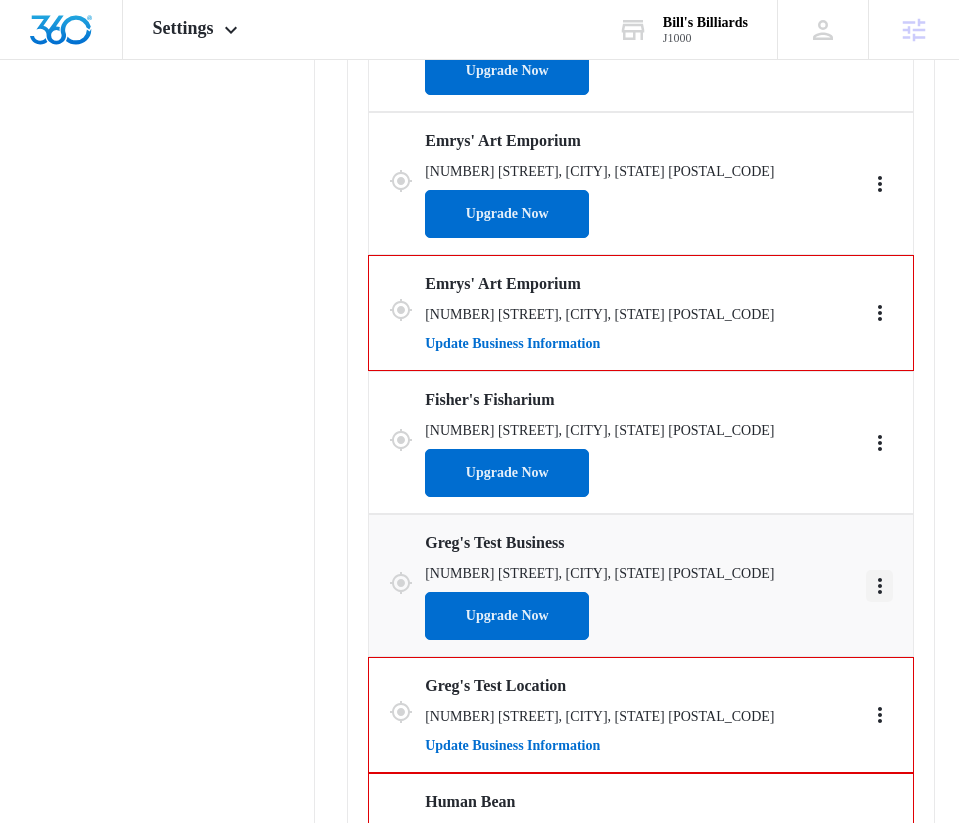 click 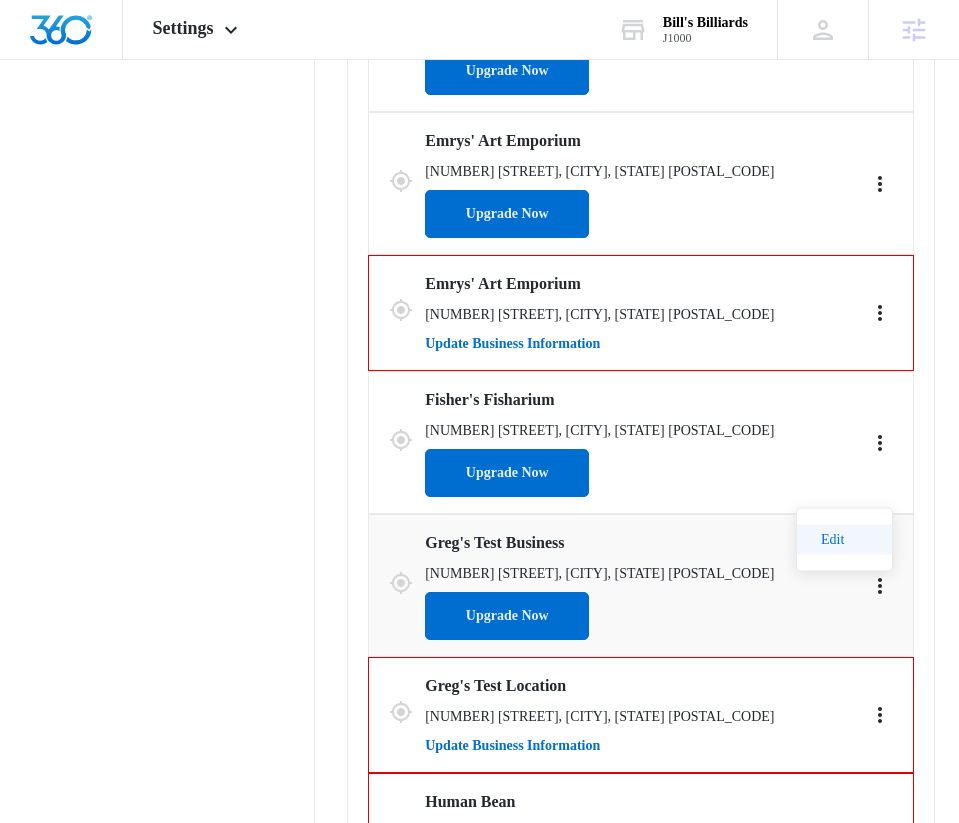 click on "Edit" at bounding box center (832, 539) 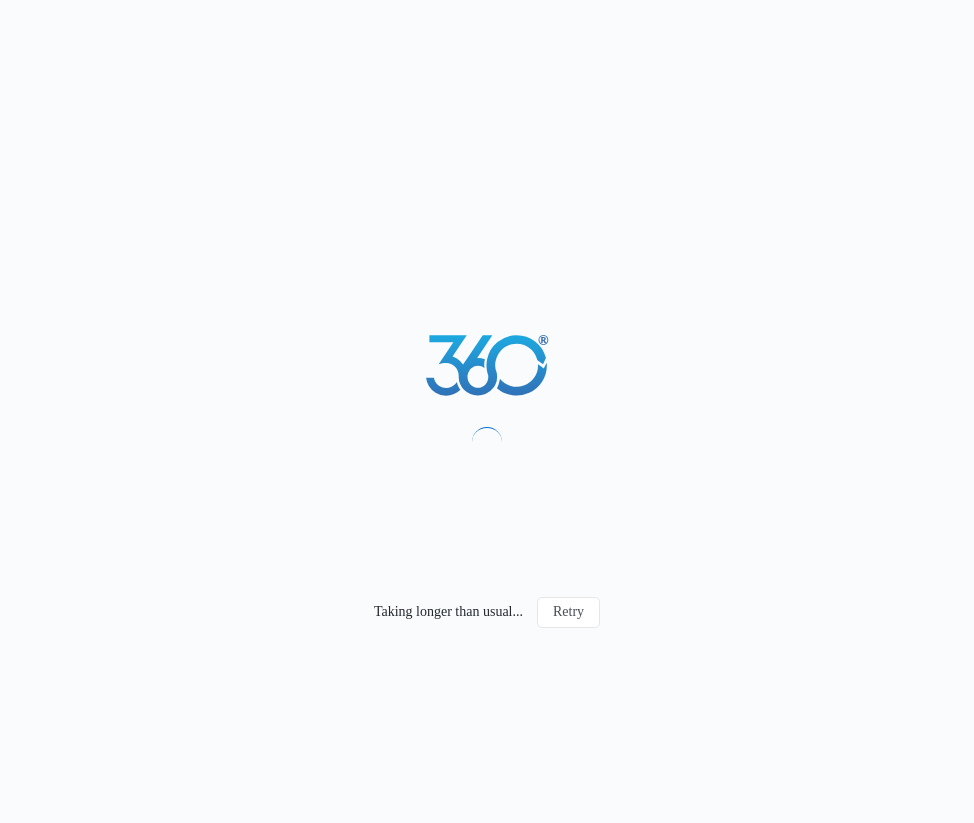 scroll, scrollTop: 0, scrollLeft: 0, axis: both 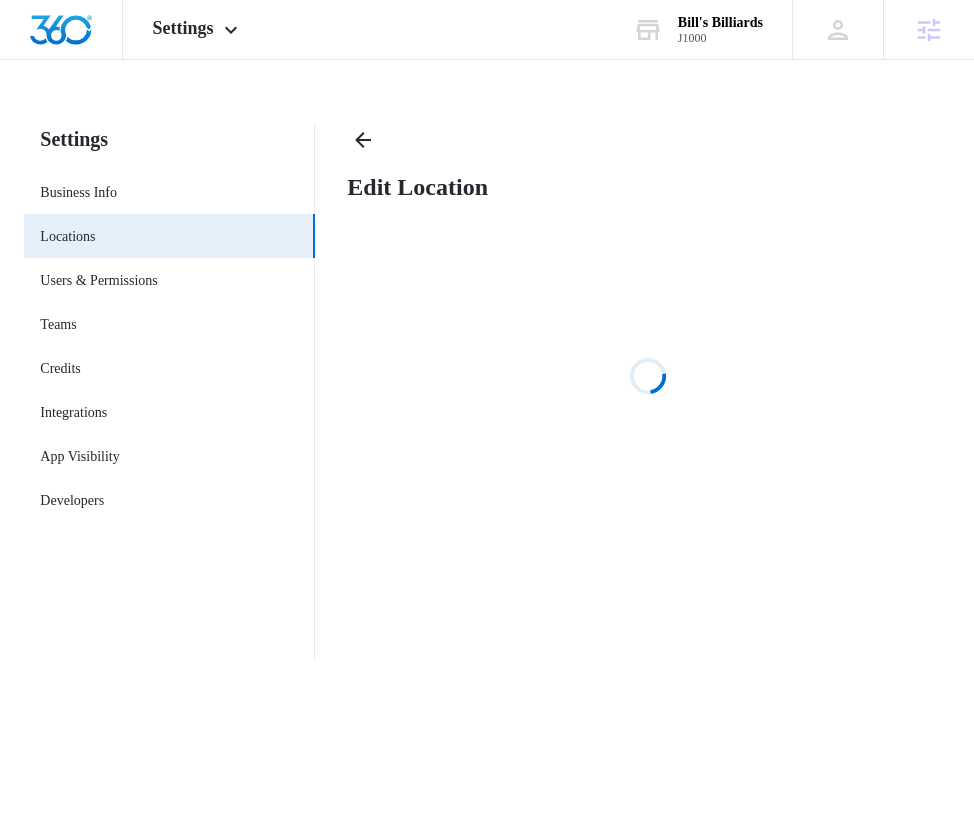 select on "Oregon" 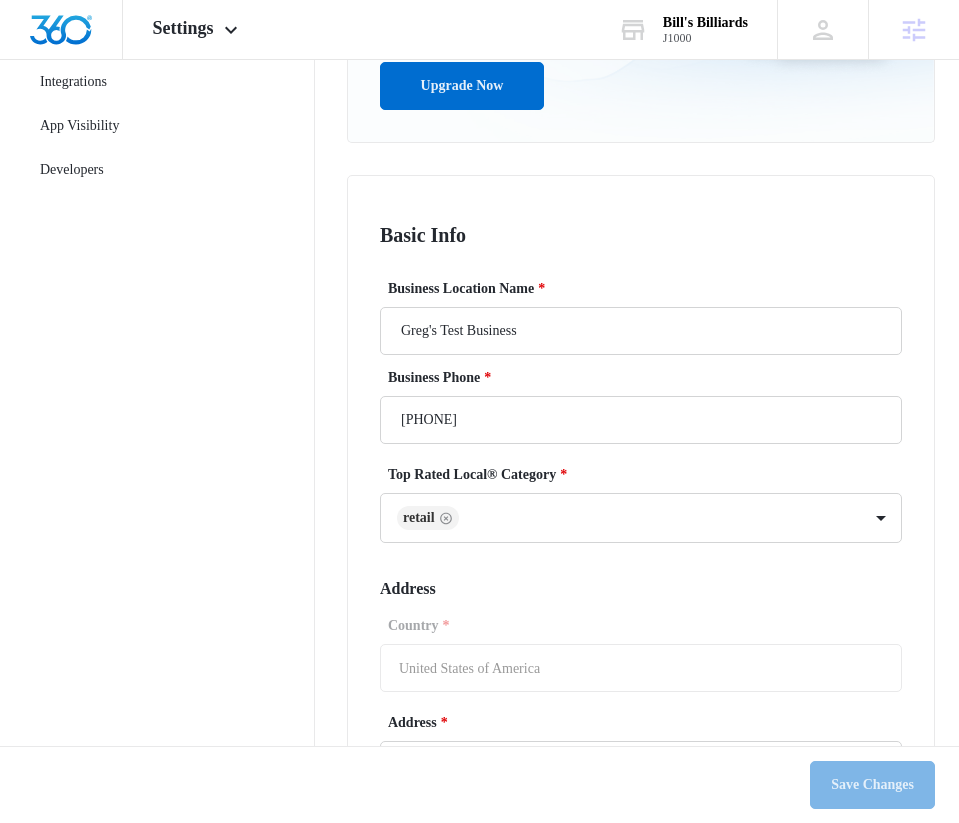 scroll, scrollTop: 355, scrollLeft: 0, axis: vertical 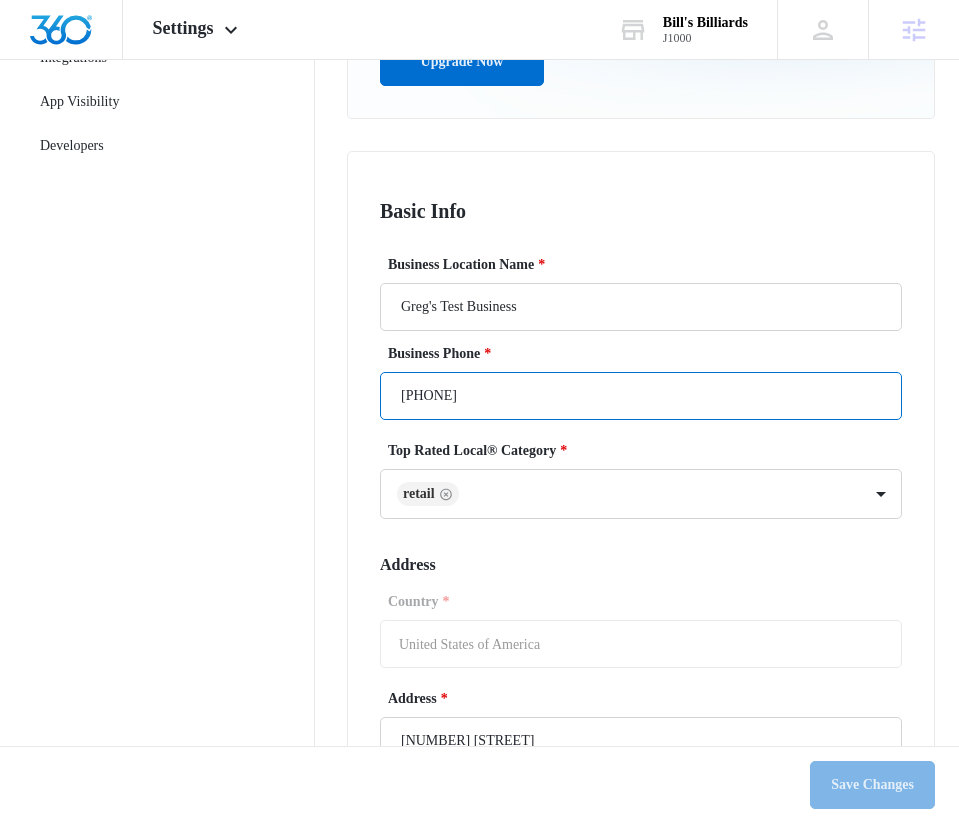 drag, startPoint x: 526, startPoint y: 419, endPoint x: 374, endPoint y: 417, distance: 152.01315 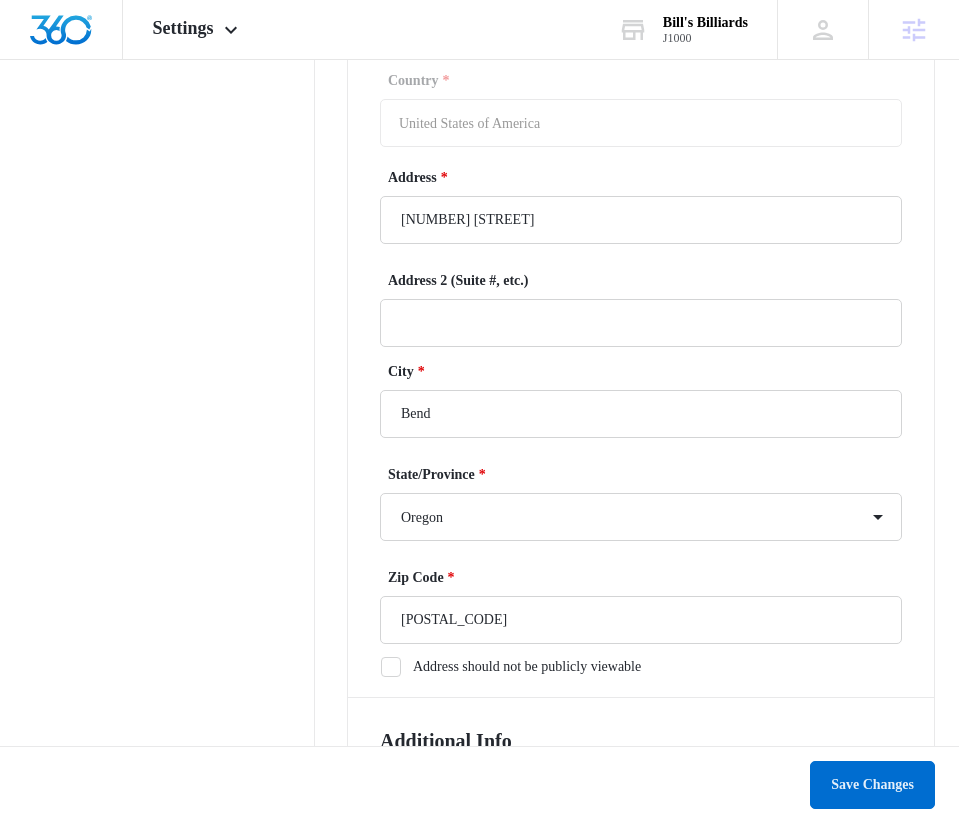 scroll, scrollTop: 1006, scrollLeft: 0, axis: vertical 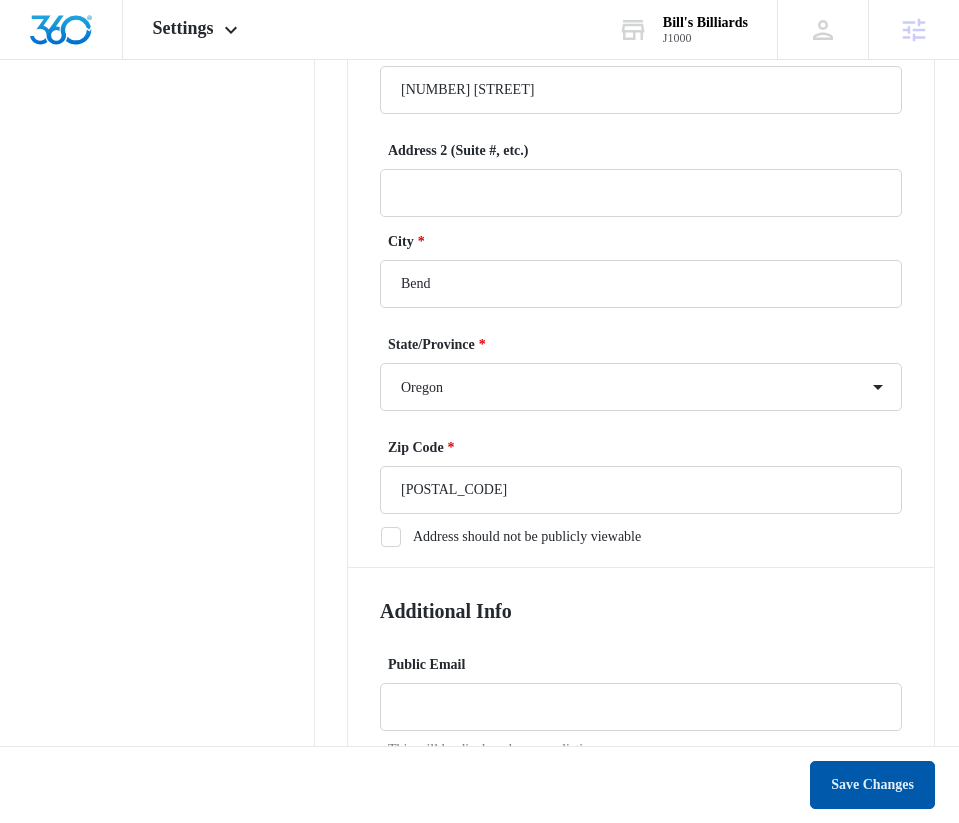 click on "Save Changes" at bounding box center (872, 785) 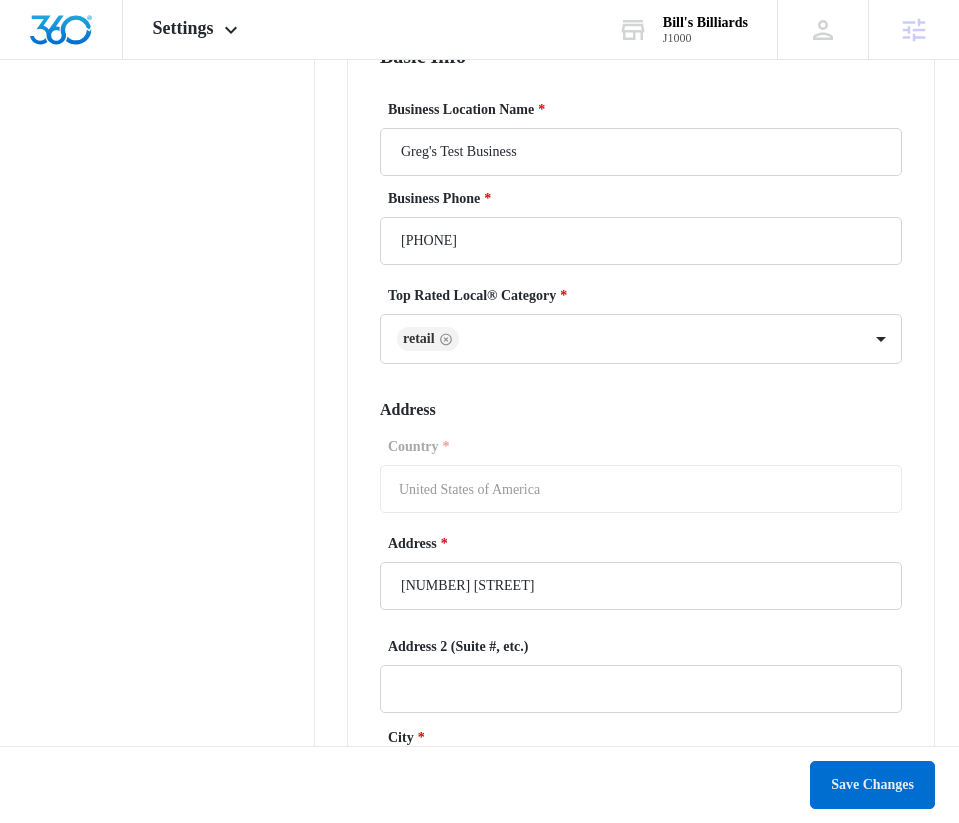 scroll, scrollTop: 522, scrollLeft: 0, axis: vertical 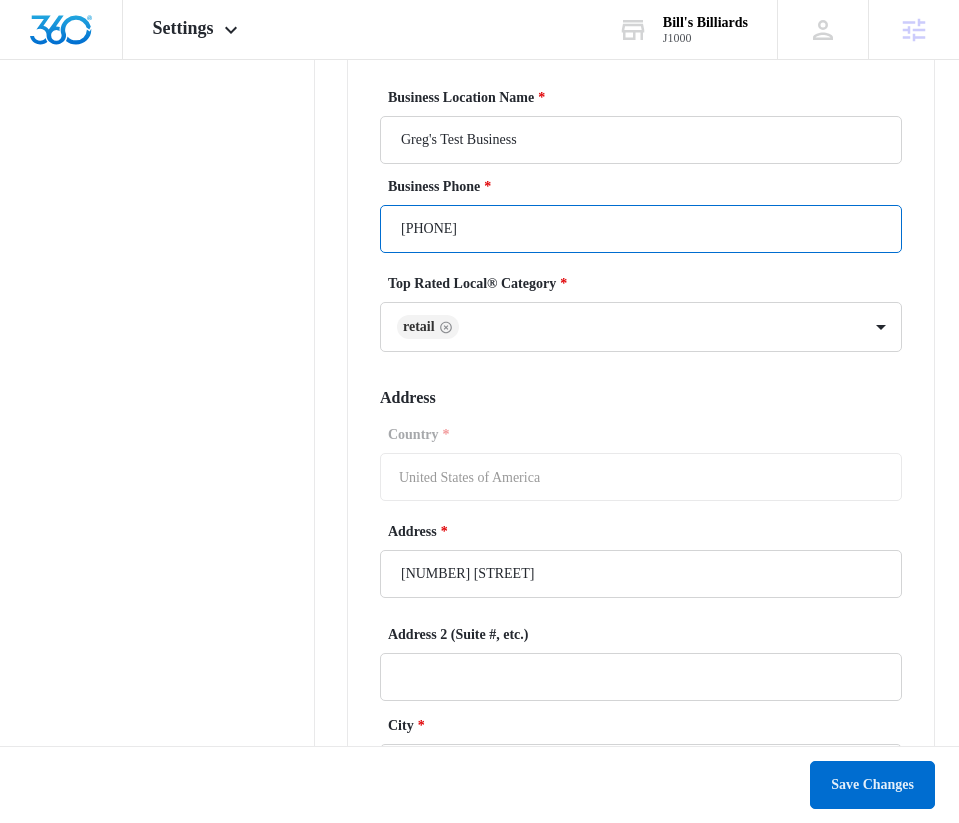 click on "[PHONE]" at bounding box center (641, 229) 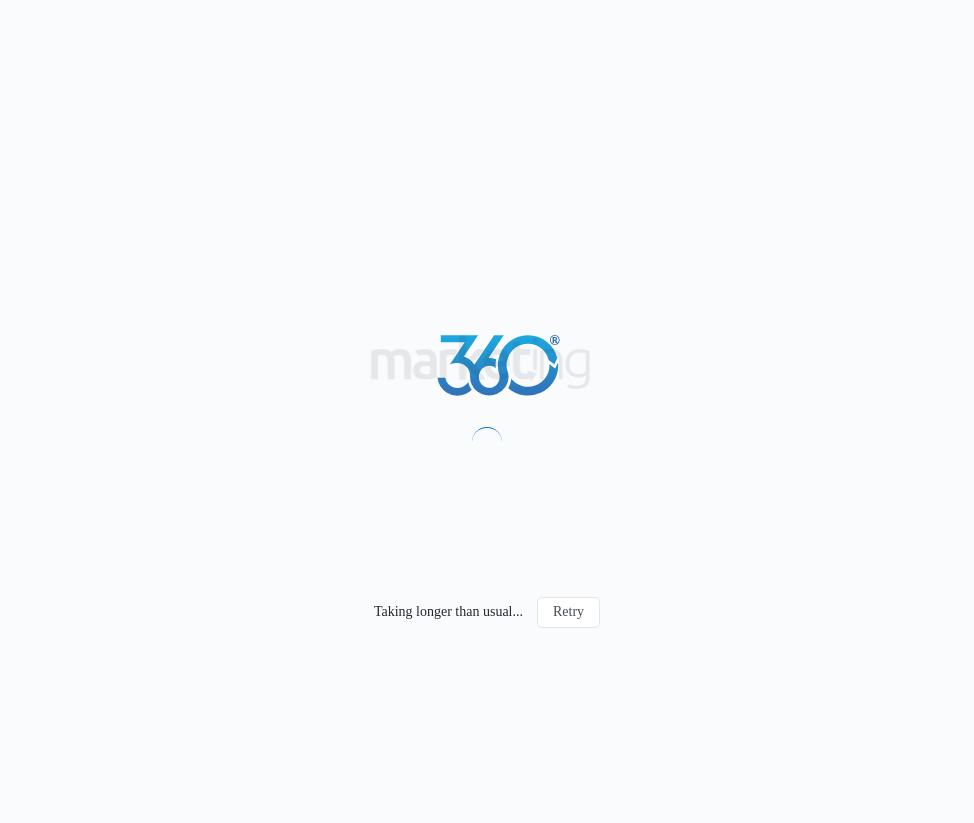 scroll, scrollTop: 0, scrollLeft: 0, axis: both 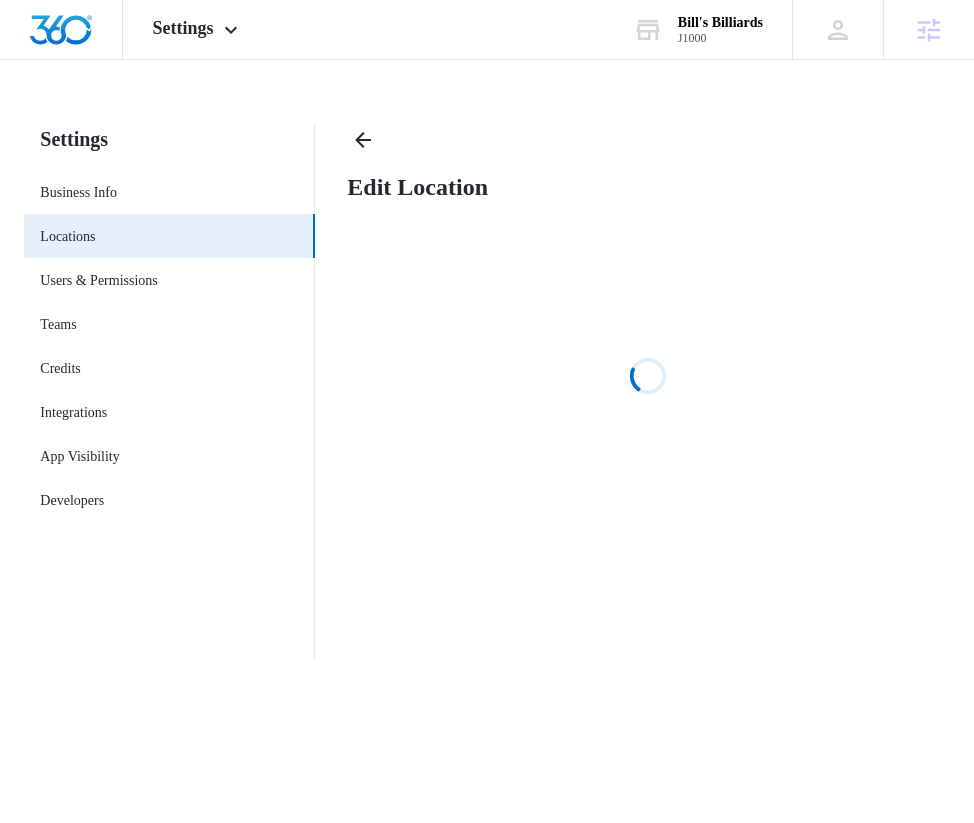 select on "Oregon" 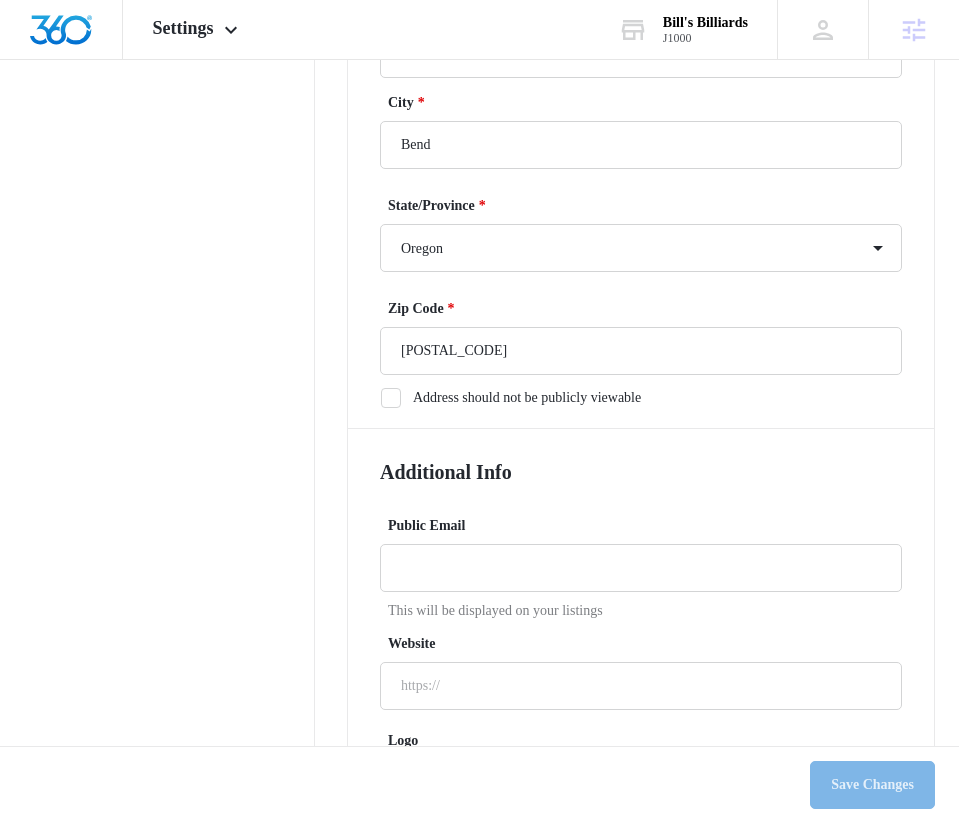 scroll, scrollTop: 1142, scrollLeft: 0, axis: vertical 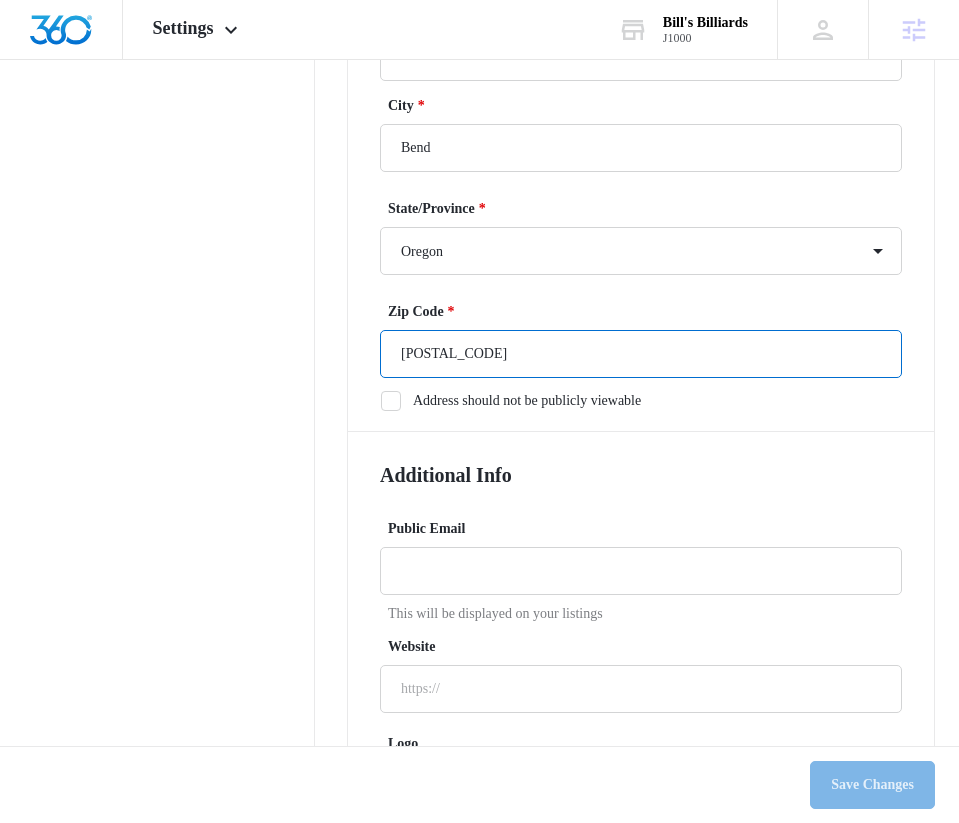 drag, startPoint x: 559, startPoint y: 370, endPoint x: 323, endPoint y: 369, distance: 236.00212 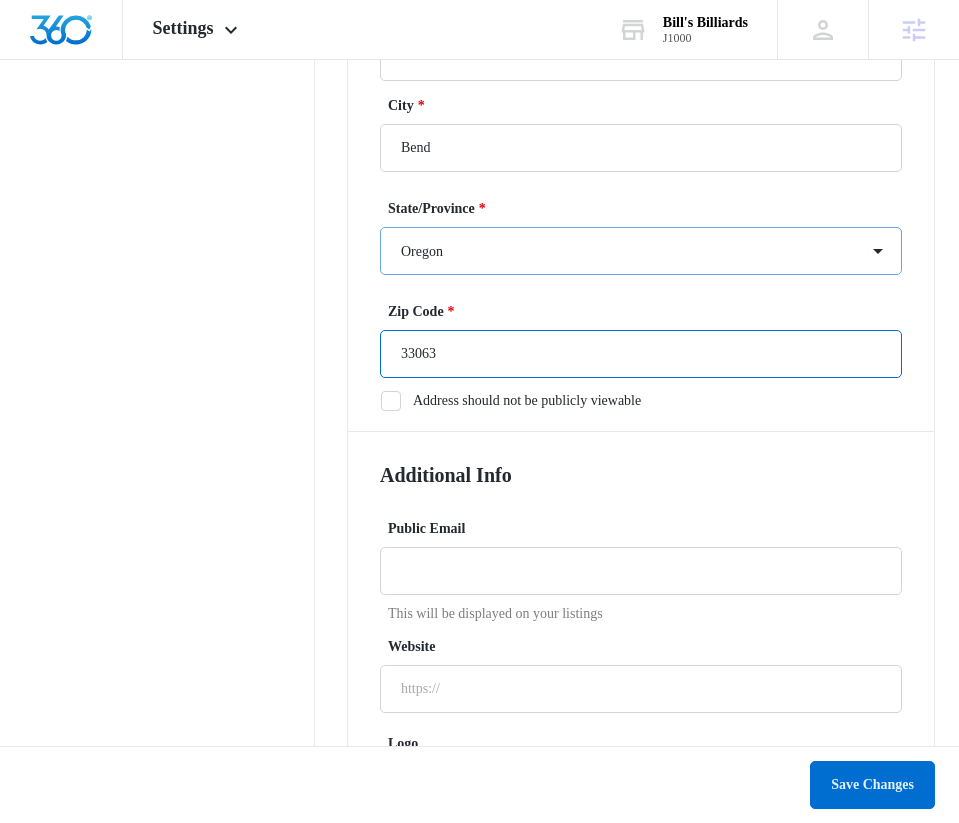 type on "33063" 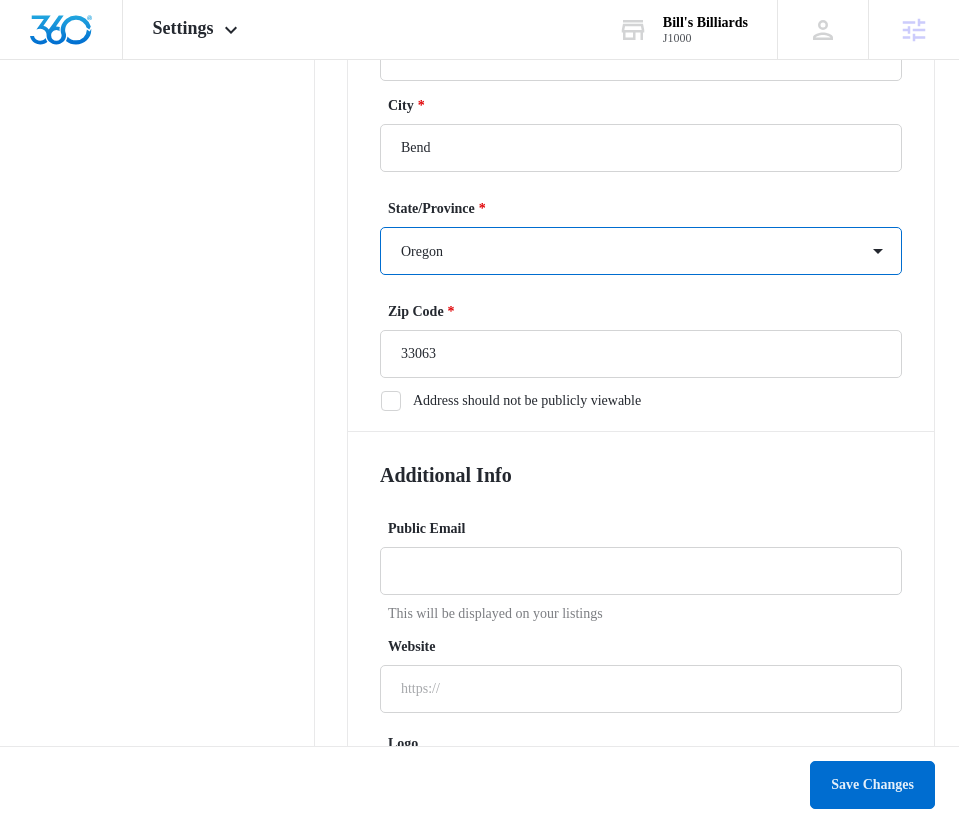 click on "Alabama Alaska Arizona Arkansas California Colorado Connecticut Delaware District of Columbia Florida Georgia Hawaii Idaho Illinois Indiana Iowa Kansas Kentucky Louisiana Maine Maryland Massachusetts Michigan Minnesota Mississippi Missouri Montana Nebraska Nevada New Hampshire New Jersey New Mexico New York North Carolina North Dakota Ohio Oklahoma Oregon Pennsylvania Rhode Island South Carolina South Dakota Tennessee Texas Utah Vermont Virginia Washington West Virginia Wisconsin Wyoming" at bounding box center [641, 251] 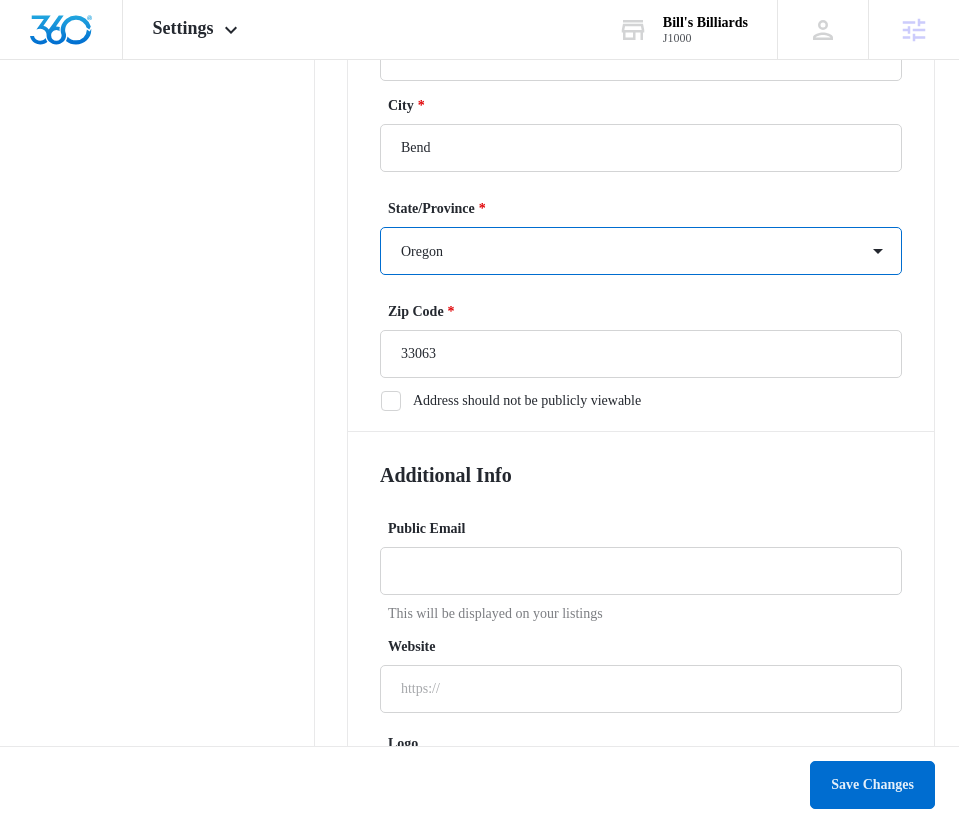 select on "Florida" 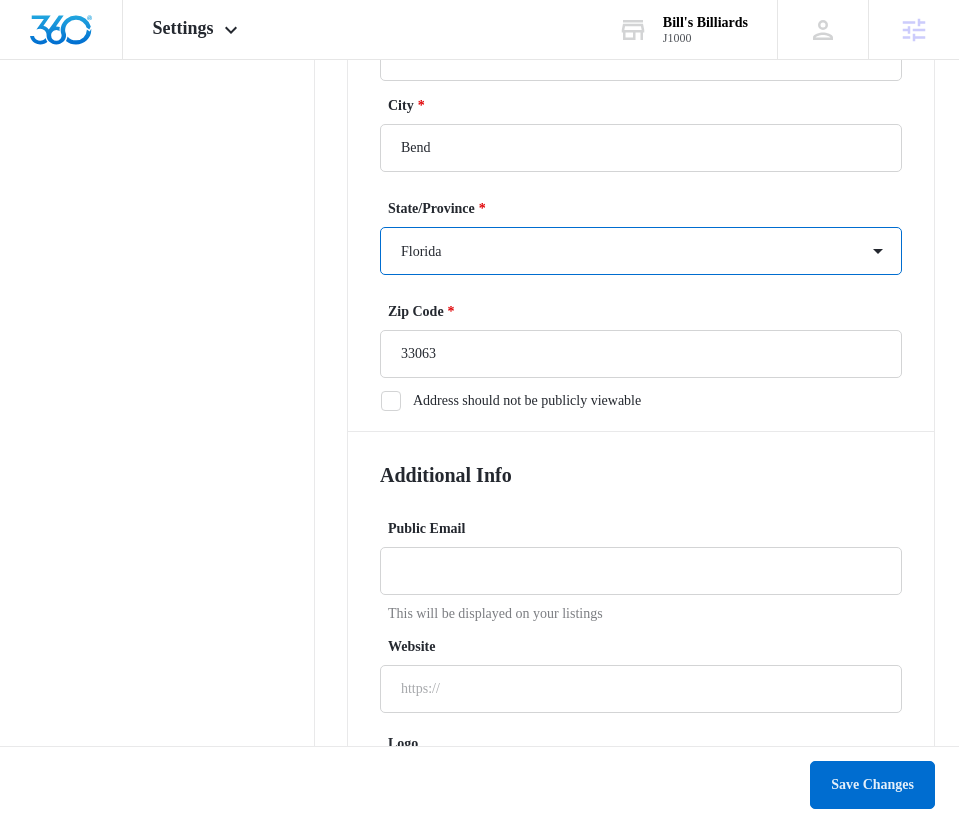 click on "Alabama Alaska Arizona Arkansas California Colorado Connecticut Delaware District of Columbia Florida Georgia Hawaii Idaho Illinois Indiana Iowa Kansas Kentucky Louisiana Maine Maryland Massachusetts Michigan Minnesota Mississippi Missouri Montana Nebraska Nevada New Hampshire New Jersey New Mexico New York North Carolina North Dakota Ohio Oklahoma Oregon Pennsylvania Rhode Island South Carolina South Dakota Tennessee Texas Utah Vermont Virginia Washington West Virginia Wisconsin Wyoming" at bounding box center [641, 251] 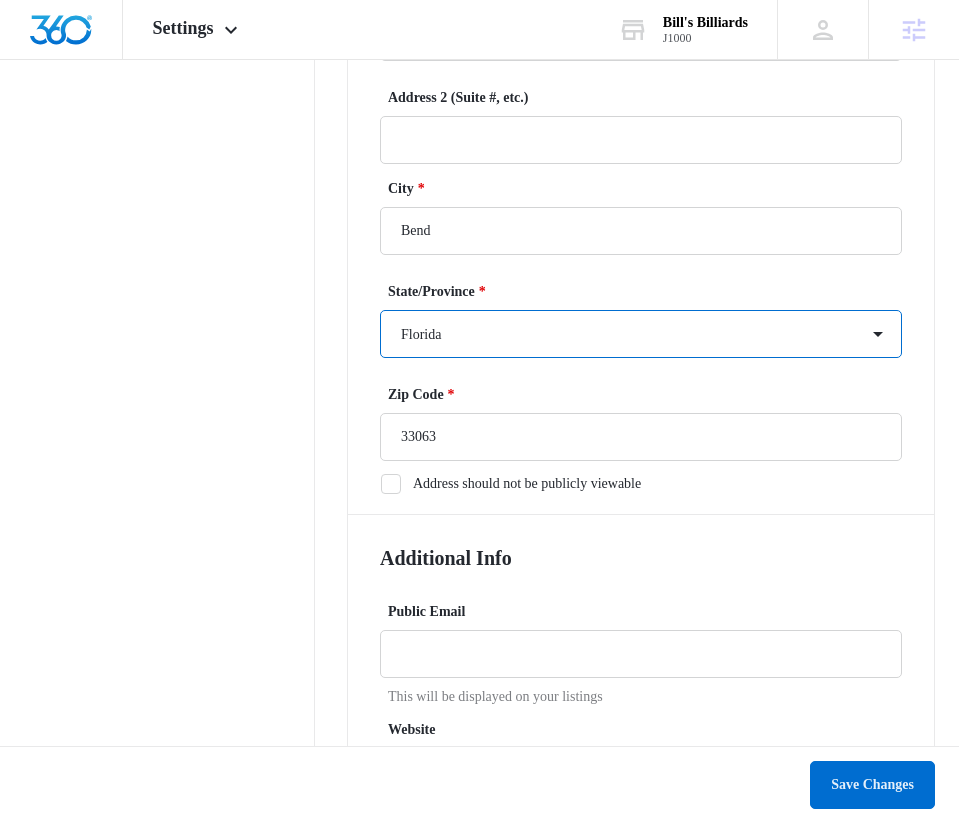 scroll, scrollTop: 1053, scrollLeft: 0, axis: vertical 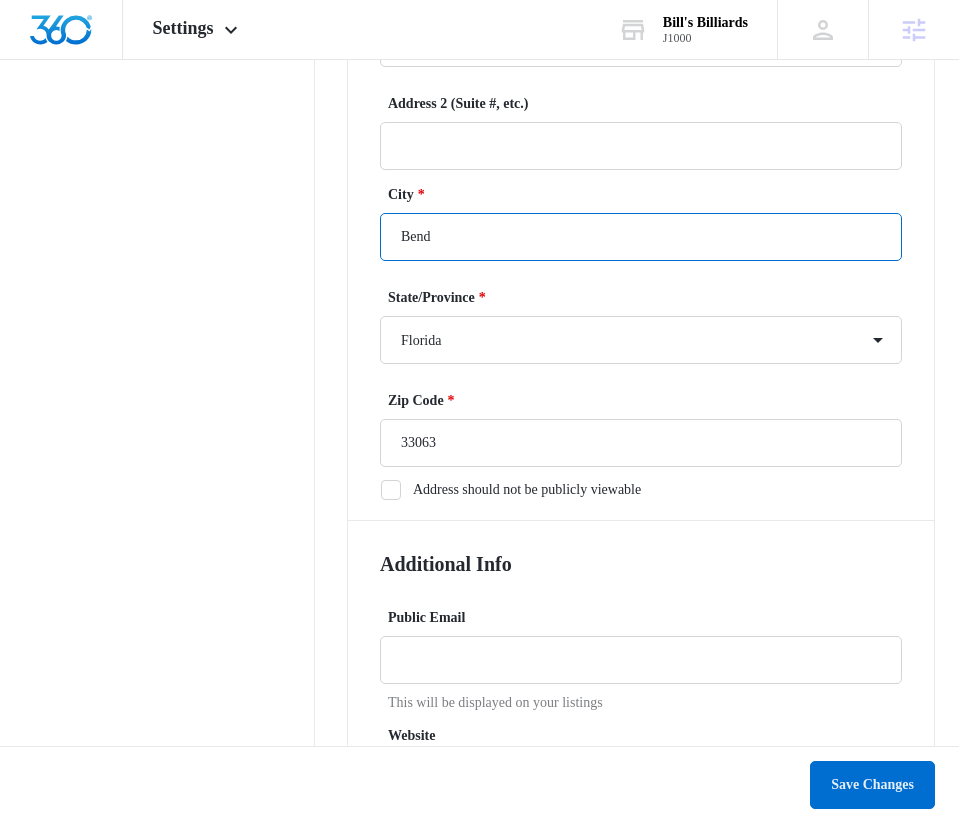 drag, startPoint x: 484, startPoint y: 252, endPoint x: 383, endPoint y: 252, distance: 101 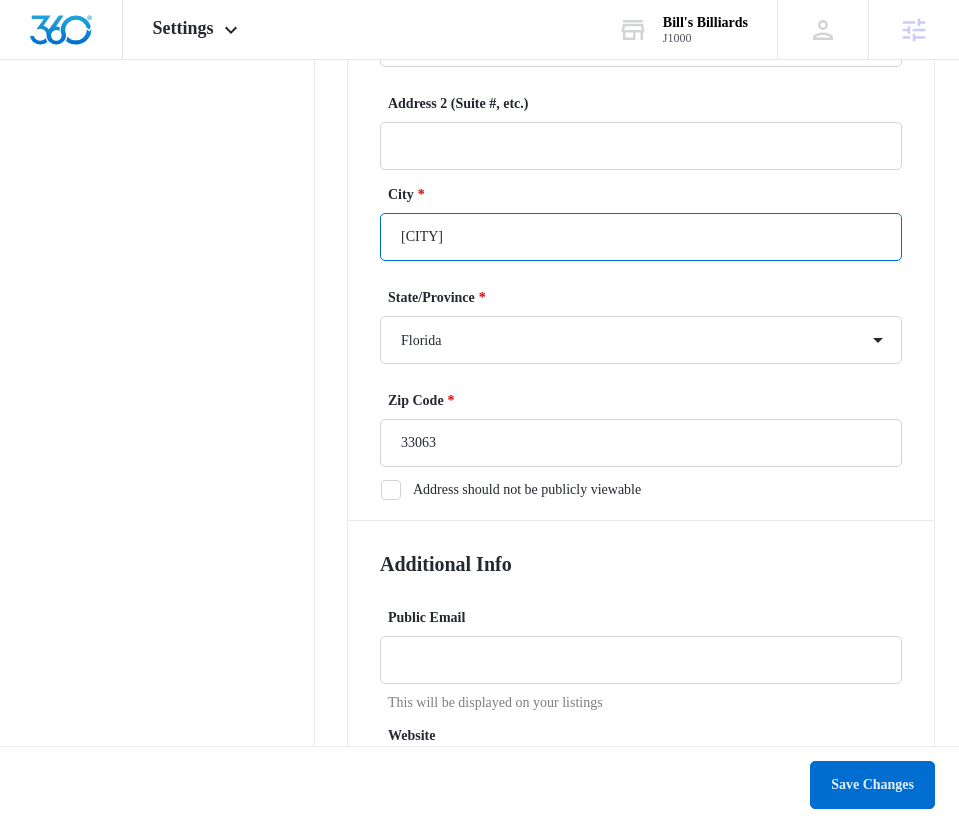 click on "[CITY]" at bounding box center (641, 237) 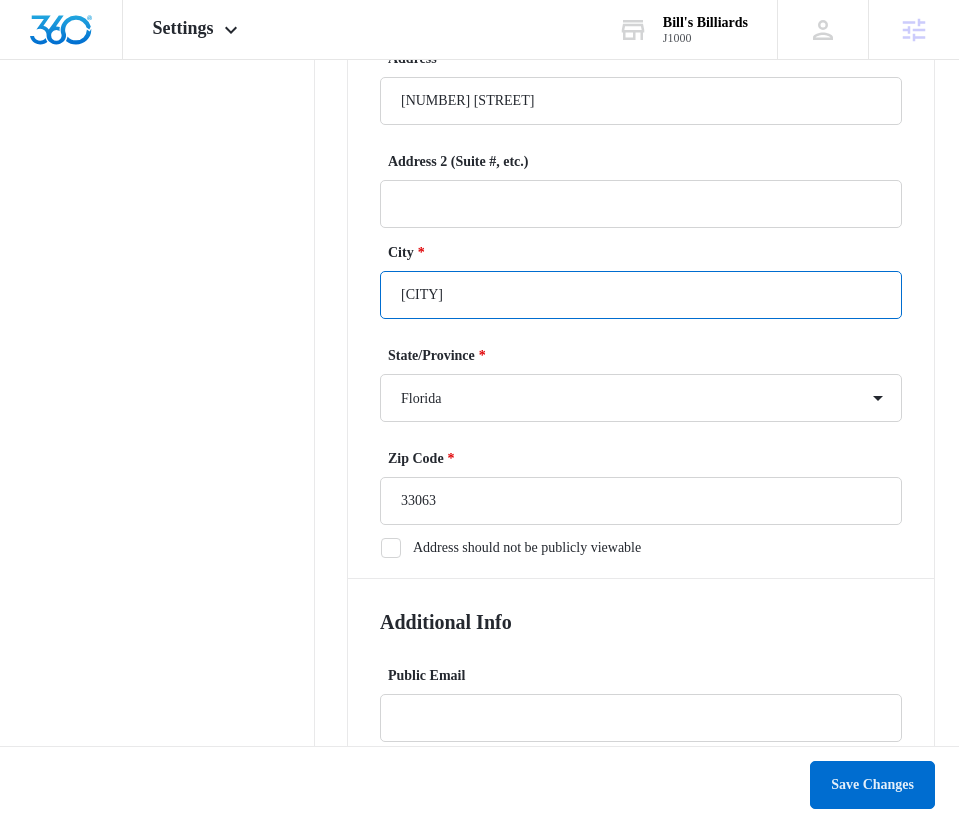 scroll, scrollTop: 993, scrollLeft: 0, axis: vertical 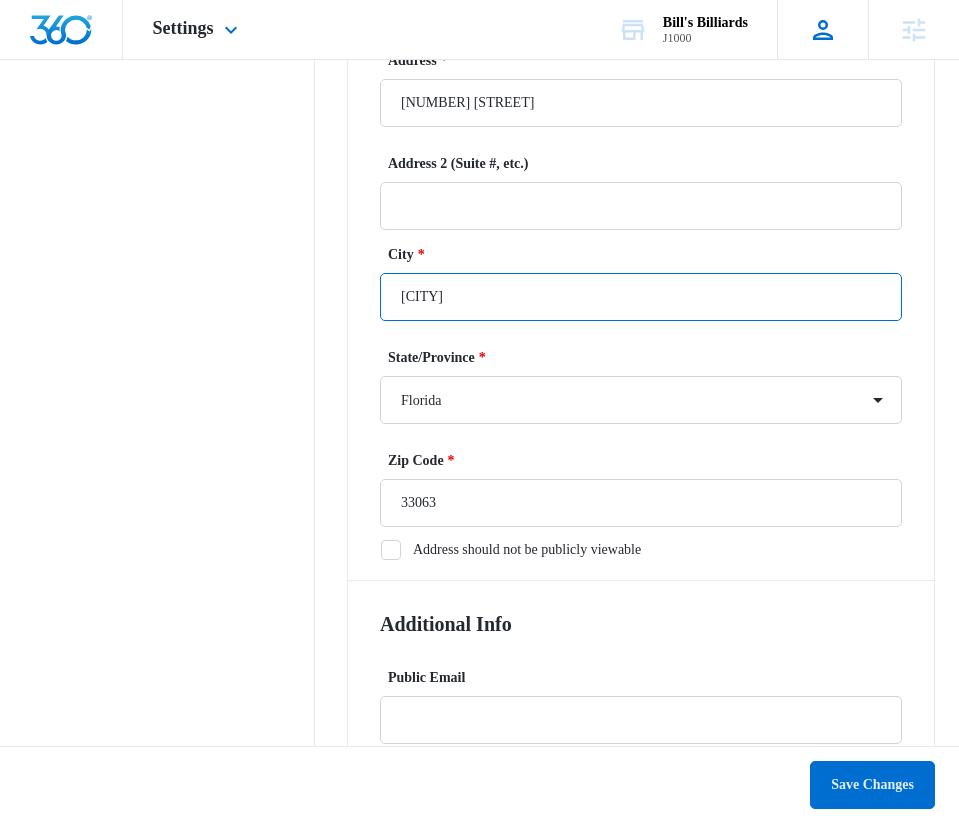 type on "[CITY]" 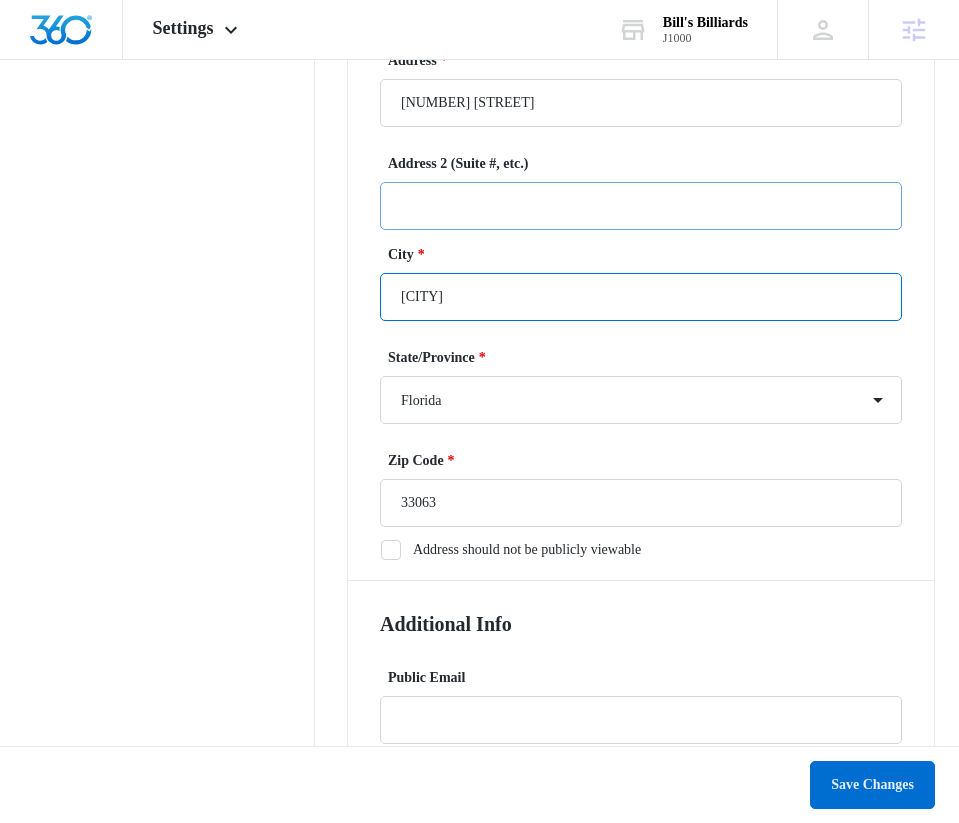 scroll, scrollTop: 944, scrollLeft: 0, axis: vertical 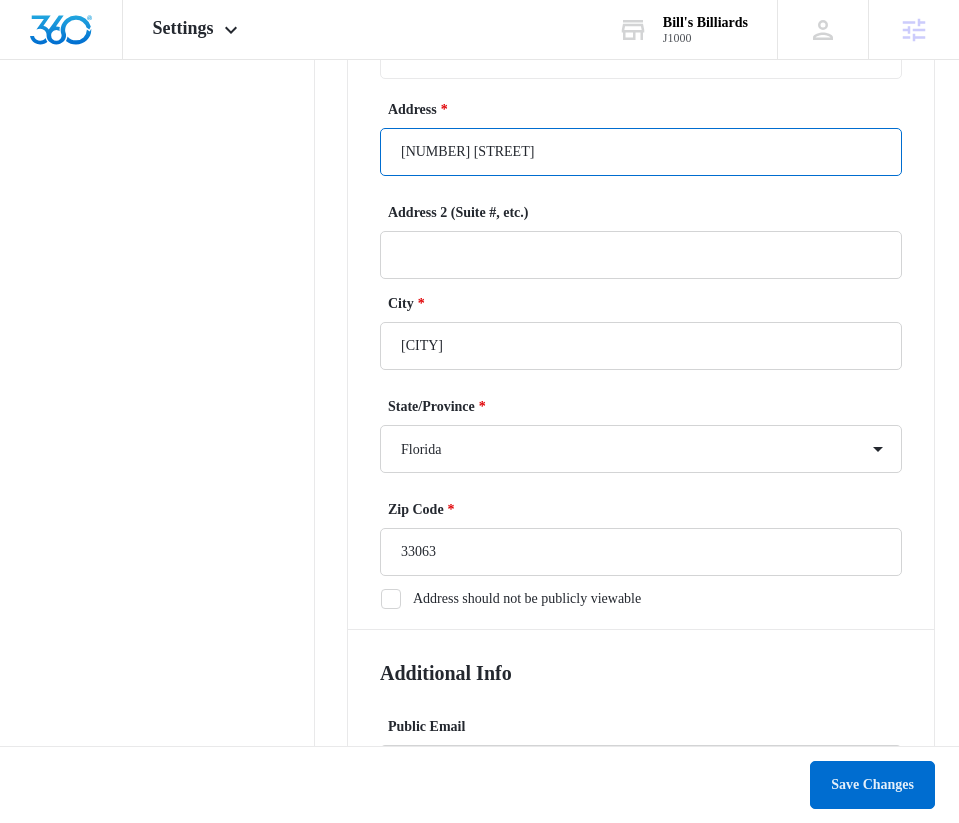 drag, startPoint x: 564, startPoint y: 185, endPoint x: 373, endPoint y: 172, distance: 191.4419 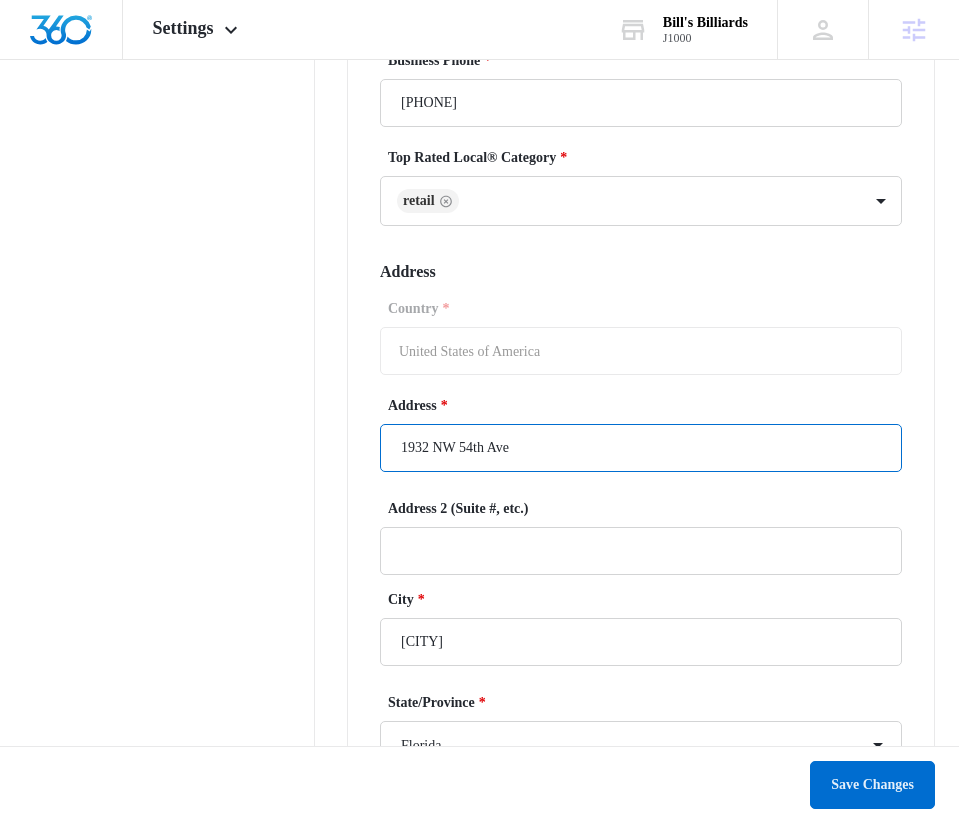 scroll, scrollTop: 638, scrollLeft: 0, axis: vertical 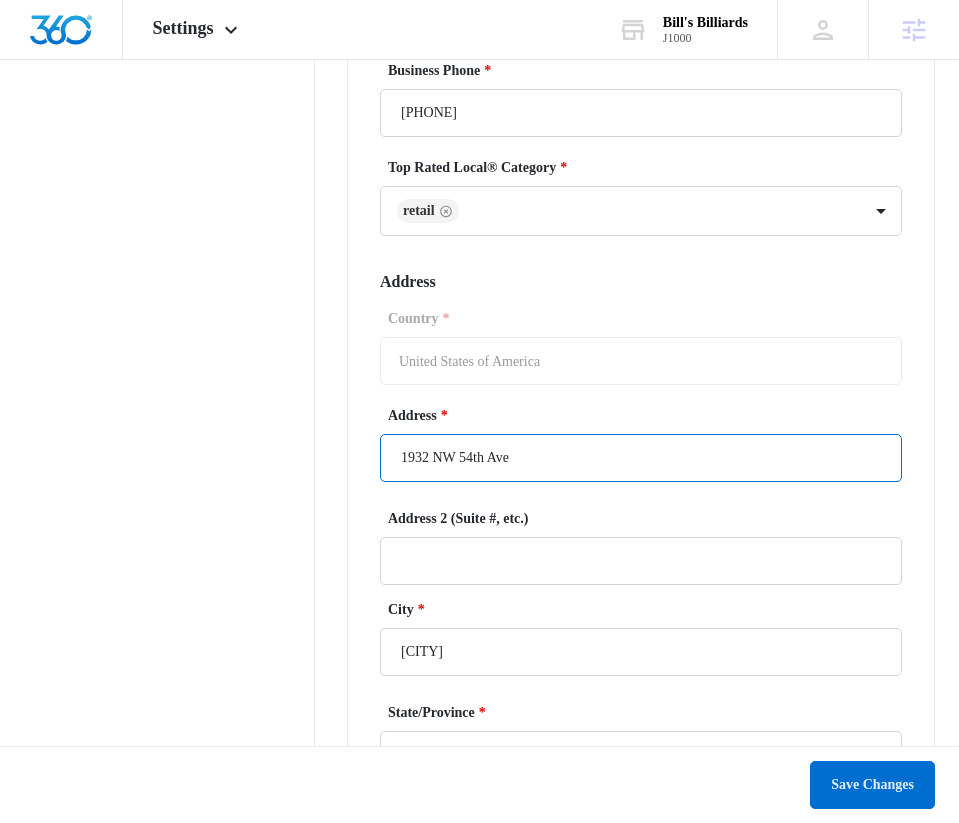 type on "1932 NW 54th Ave" 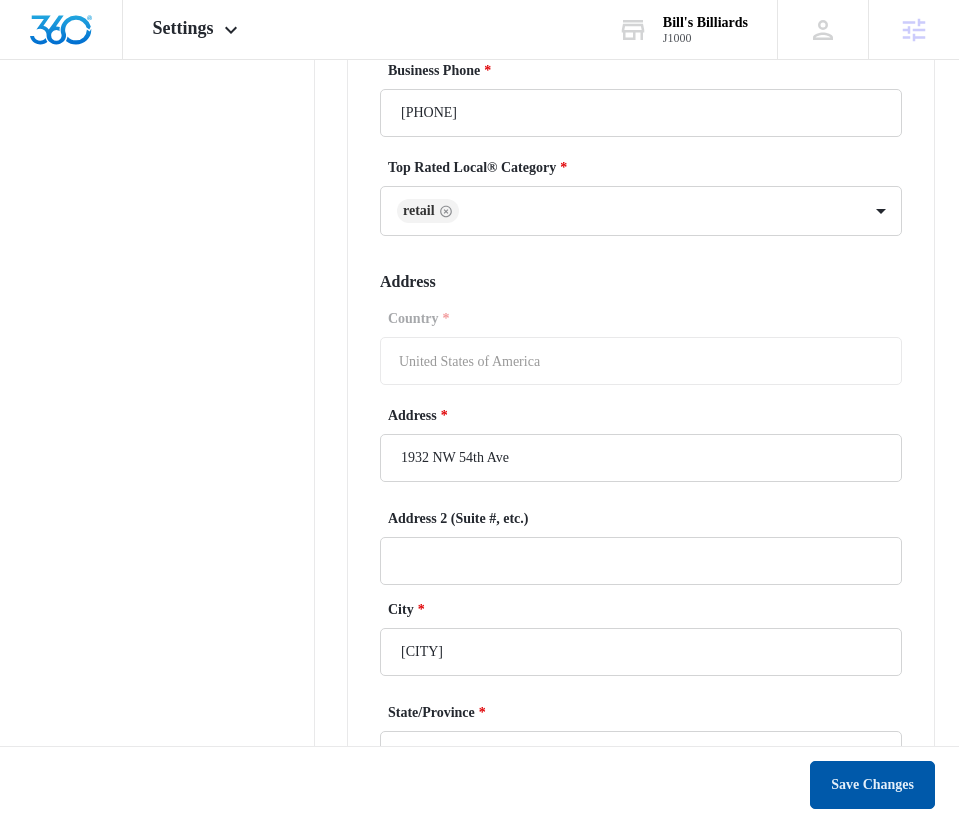click on "Save Changes" at bounding box center [872, 785] 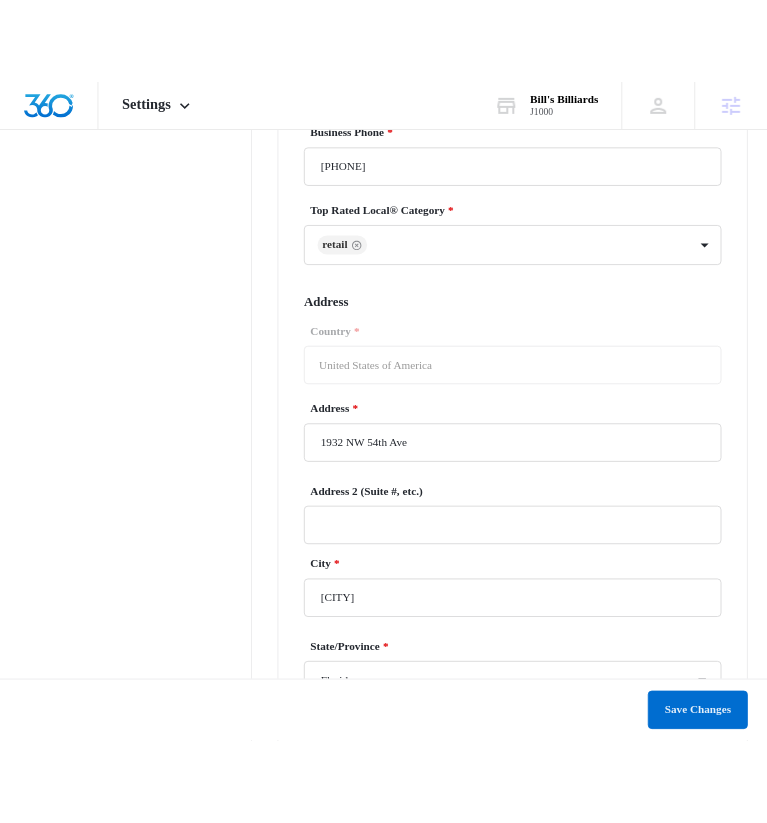 scroll, scrollTop: 656, scrollLeft: 0, axis: vertical 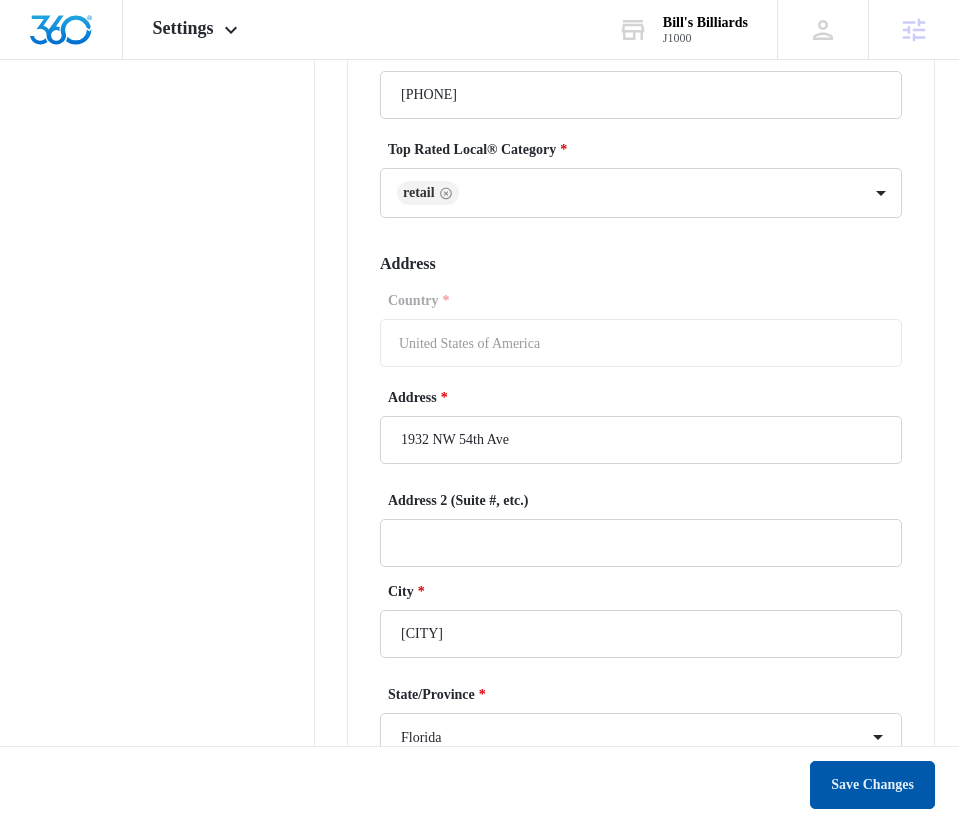 click on "Save Changes" at bounding box center (872, 785) 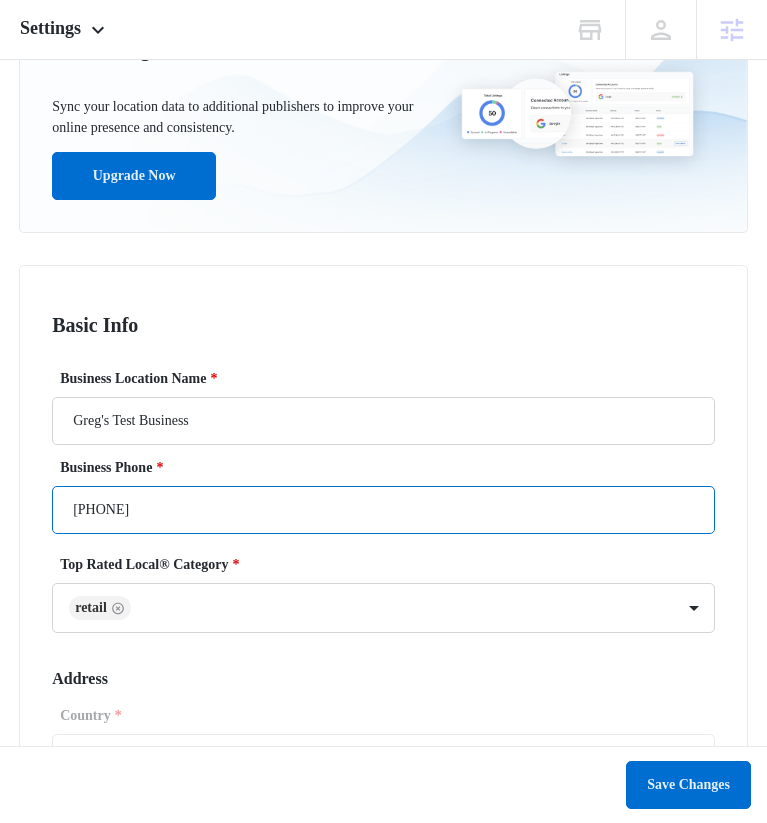 drag, startPoint x: 524, startPoint y: 141, endPoint x: 329, endPoint y: 140, distance: 195.00256 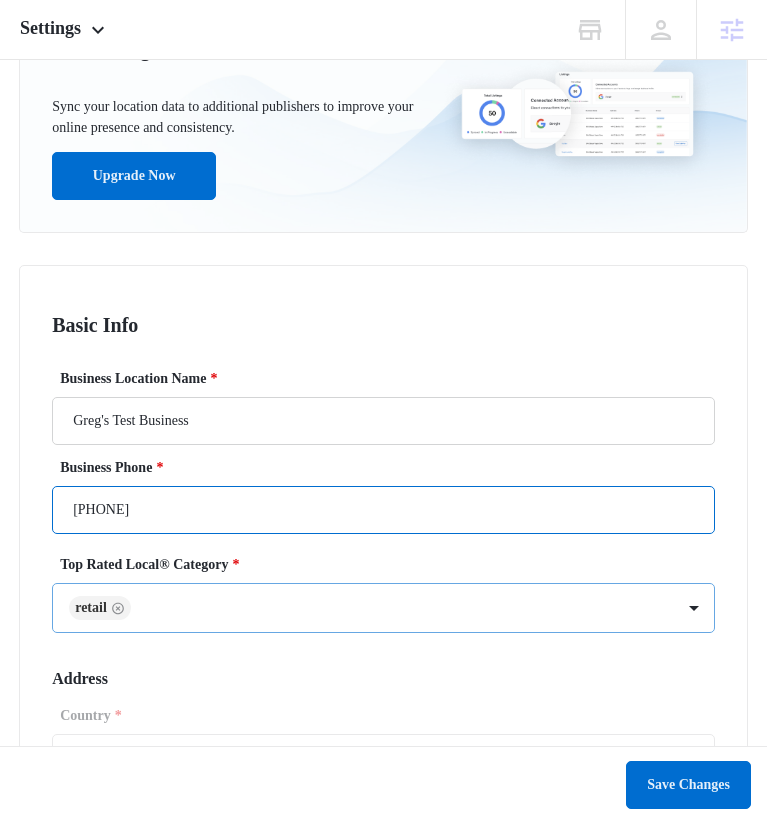 click 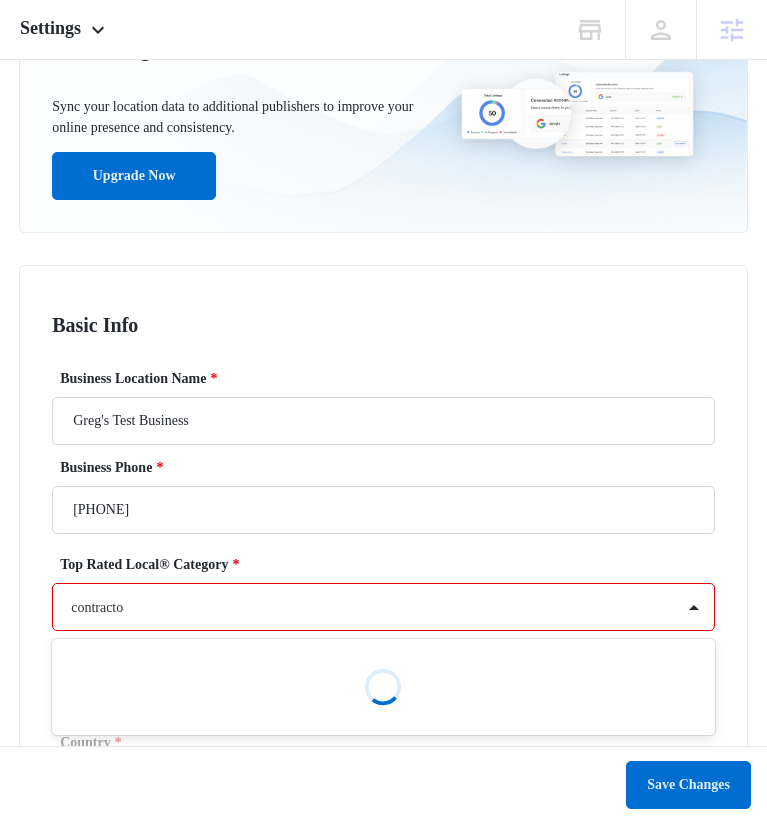 type on "contractor" 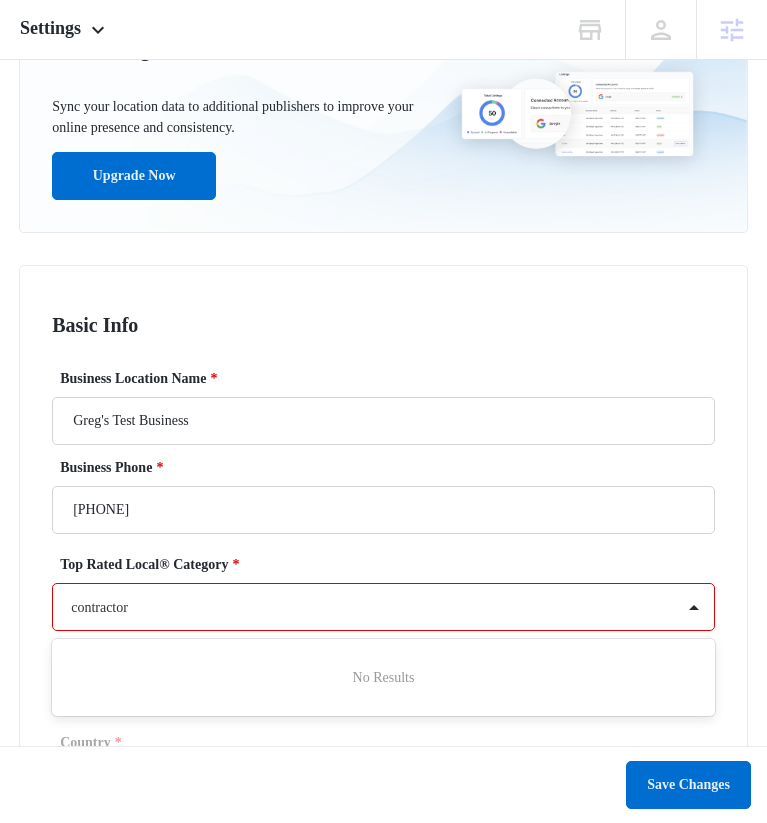 type 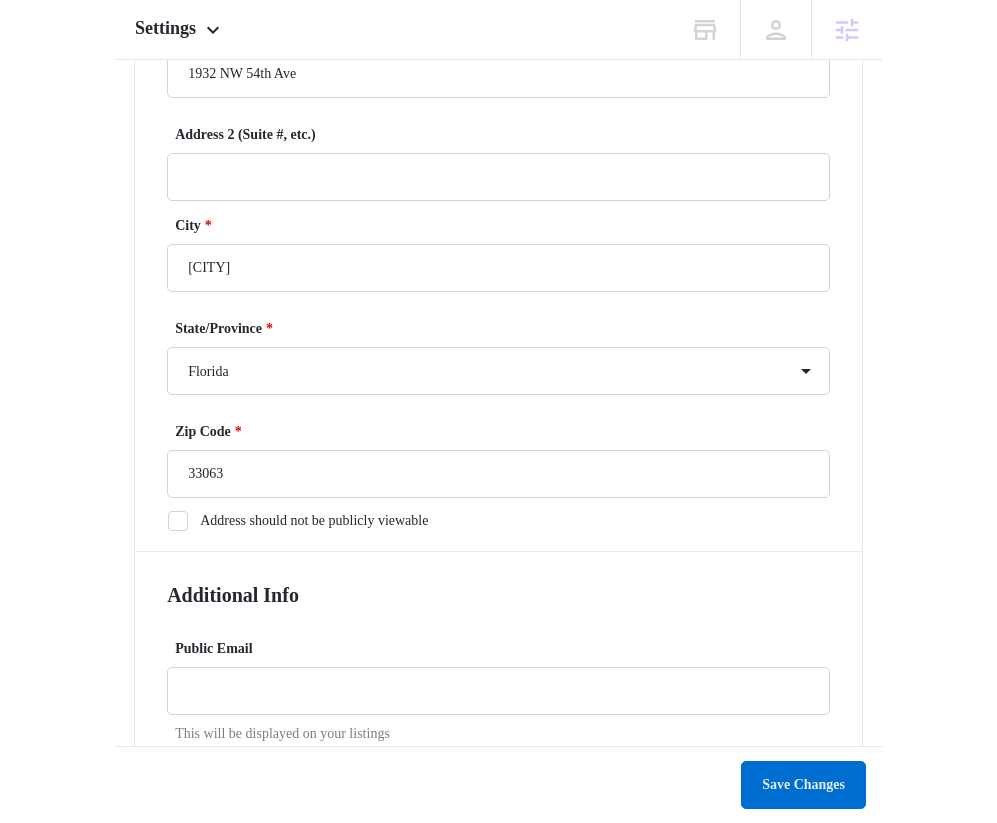 scroll, scrollTop: 1481, scrollLeft: 0, axis: vertical 